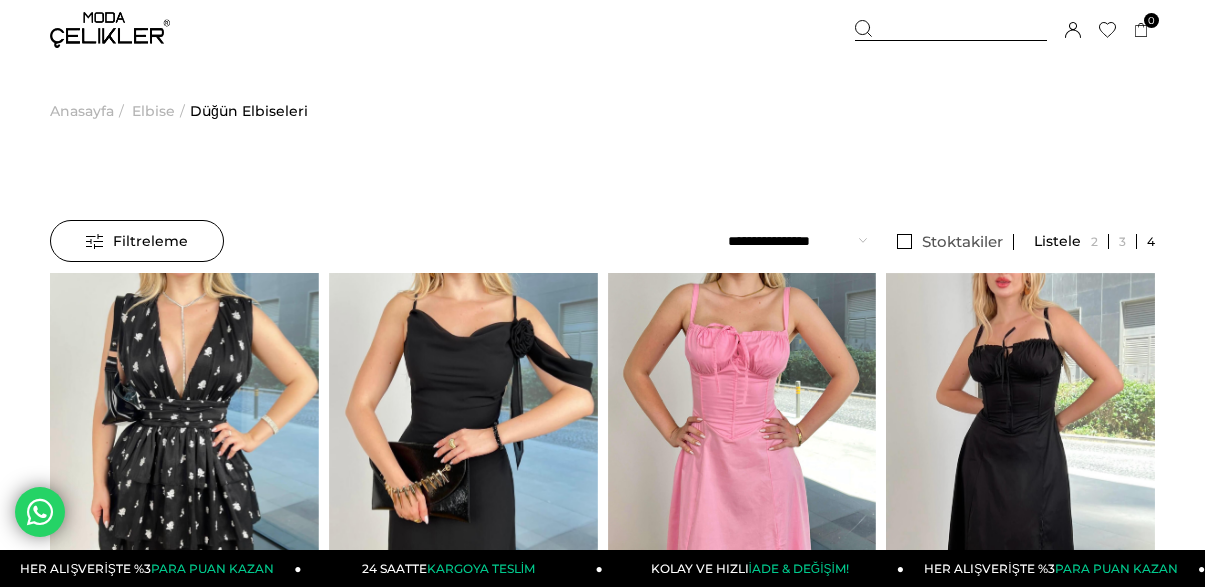 scroll, scrollTop: 0, scrollLeft: 0, axis: both 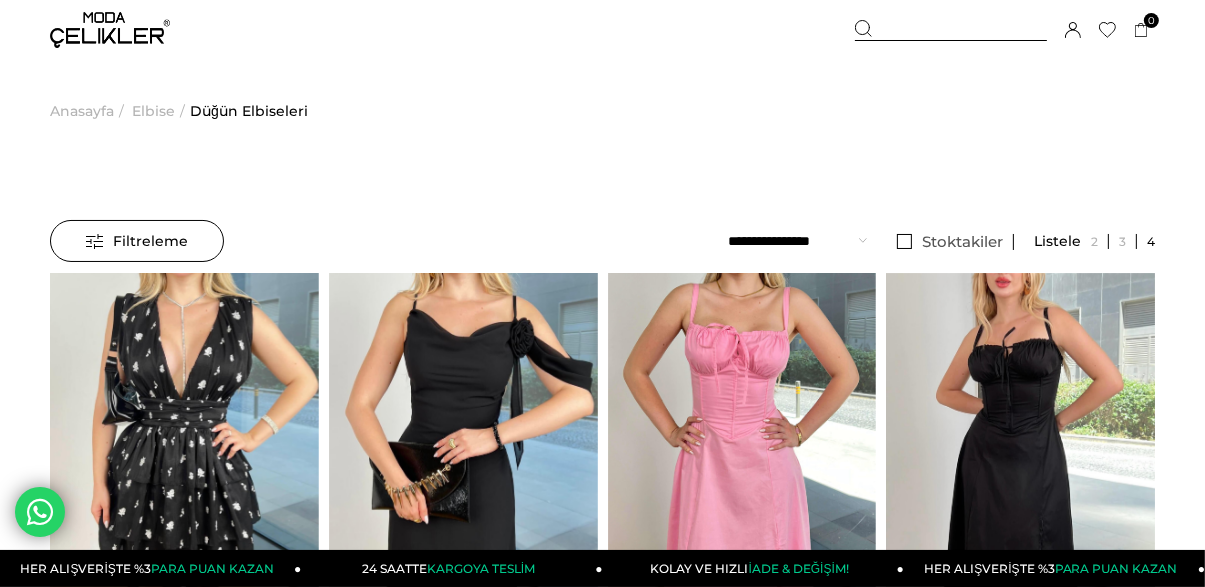 click at bounding box center (951, 30) 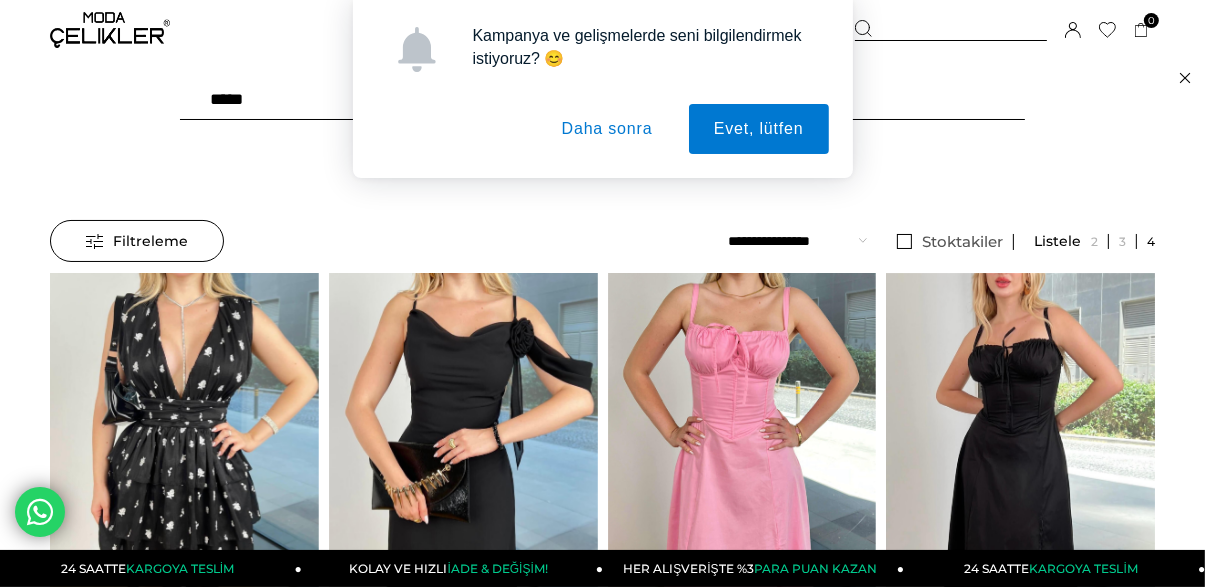 click on "Daha sonra" at bounding box center [607, 129] 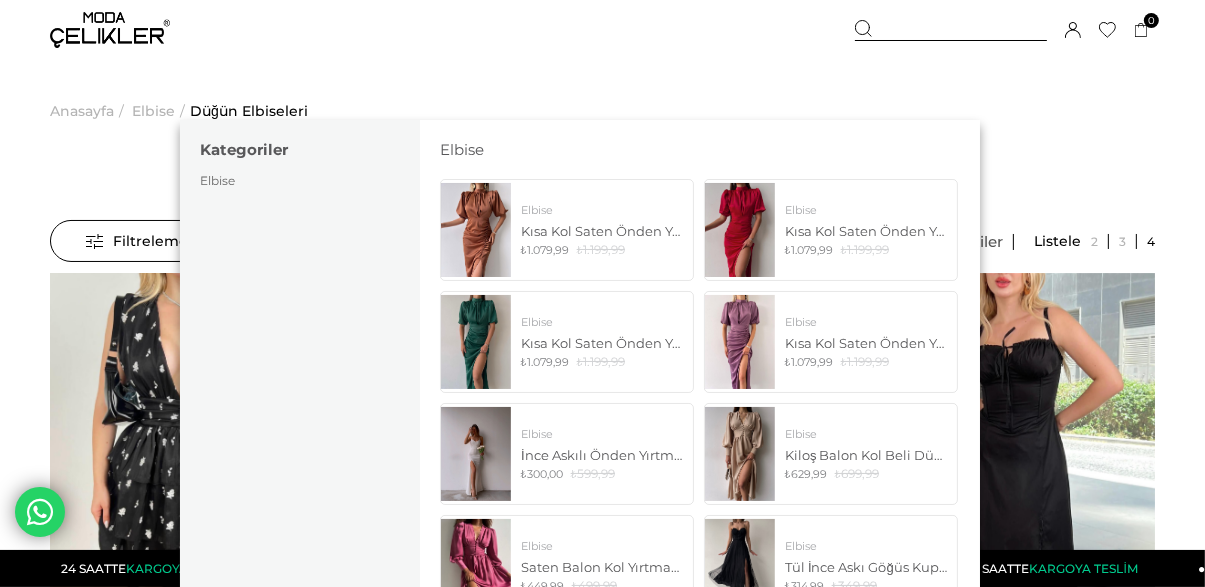 click at bounding box center [951, 30] 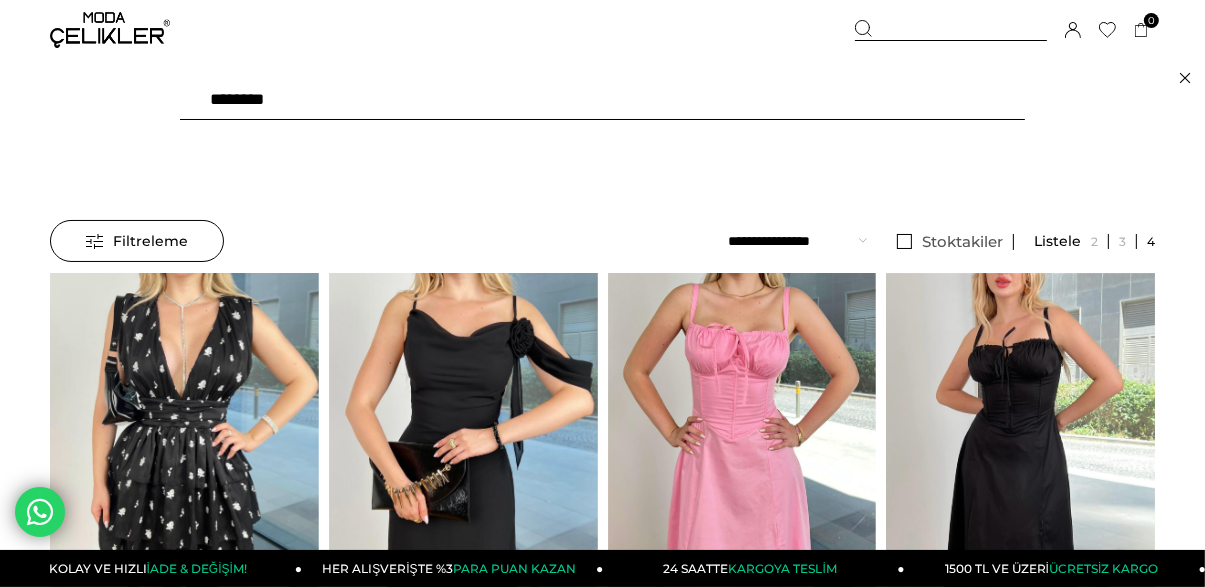 click on "********" at bounding box center [602, 100] 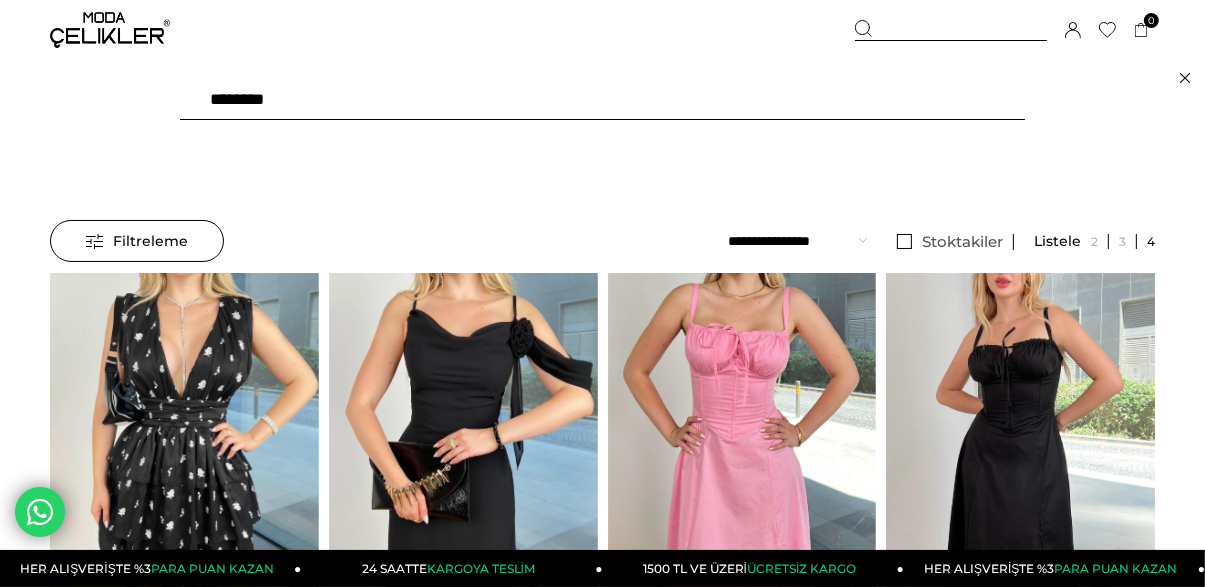 click on "********" at bounding box center (602, 100) 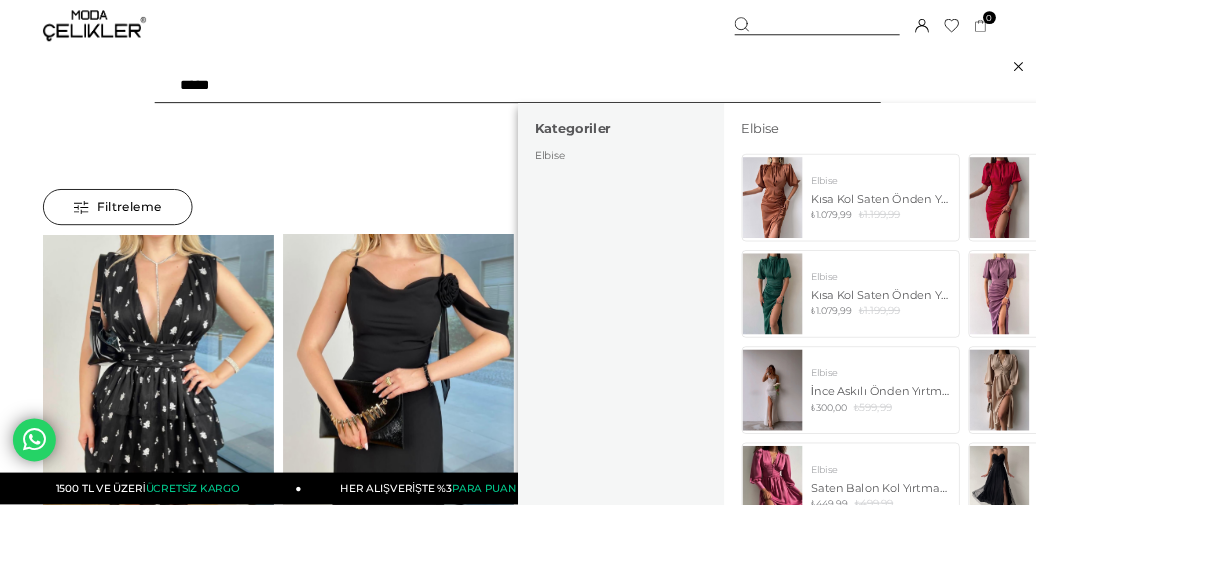 click on "*****" at bounding box center (602, 100) 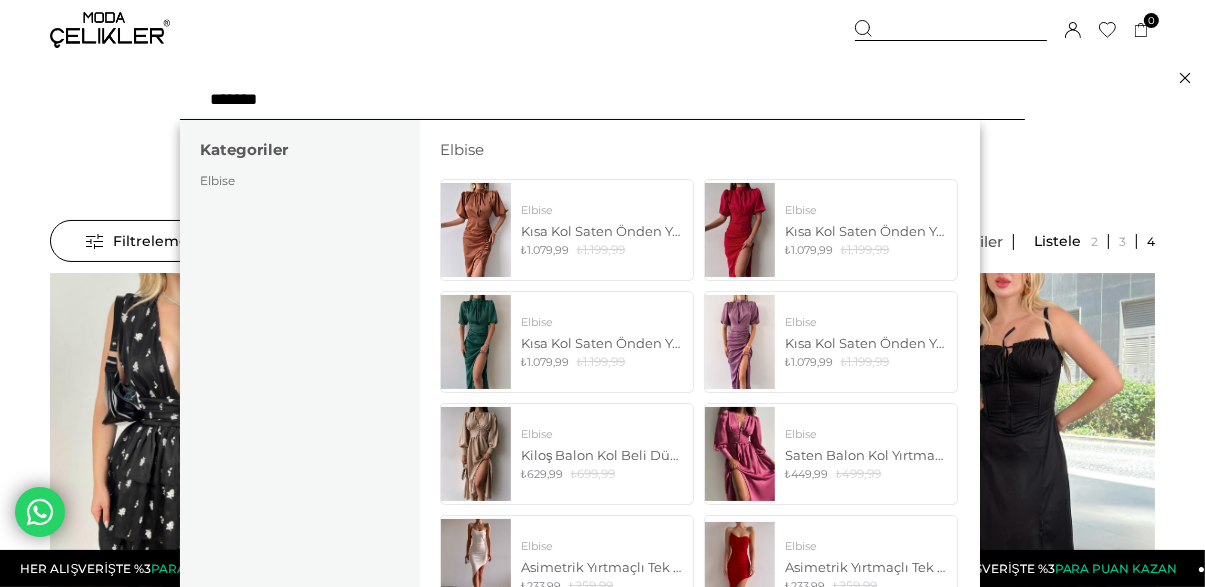 click on "*******" at bounding box center [602, 100] 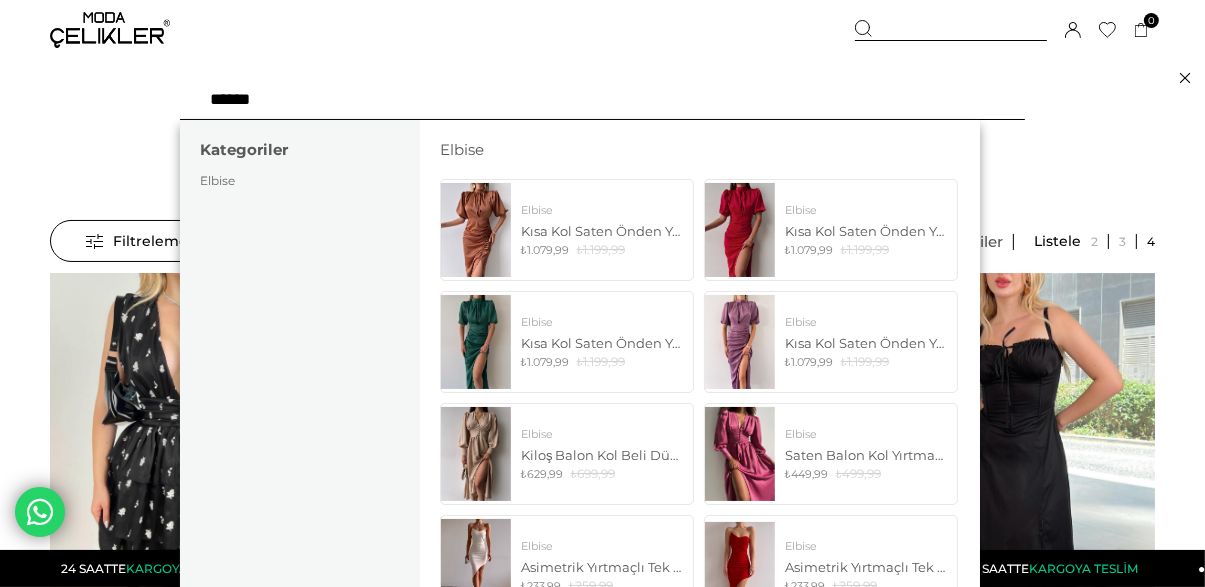 type on "*****" 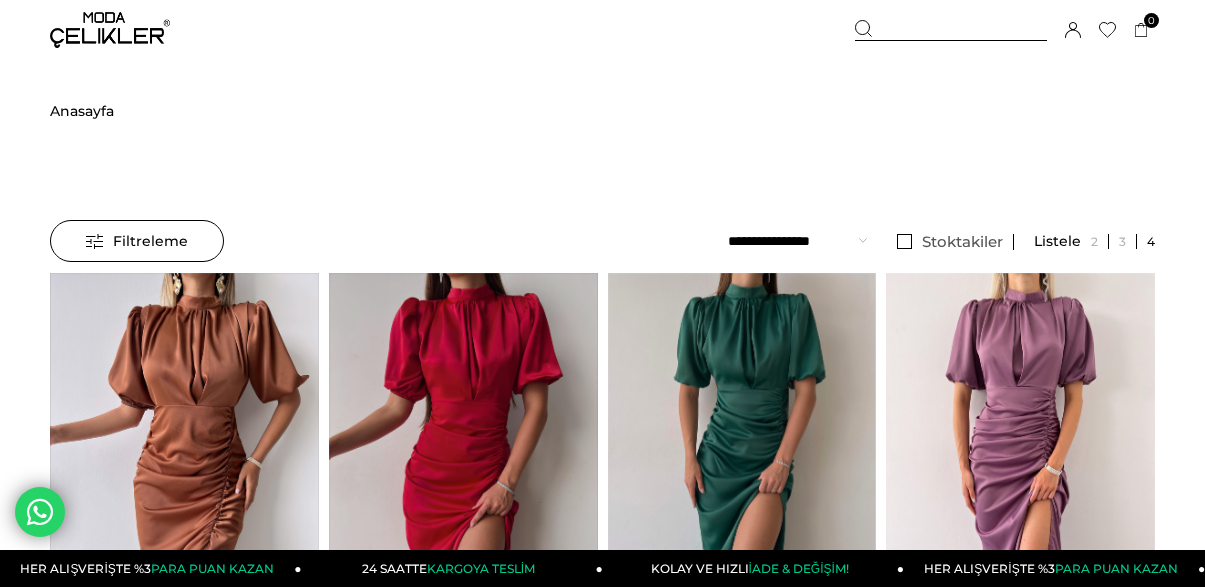 scroll, scrollTop: 0, scrollLeft: 0, axis: both 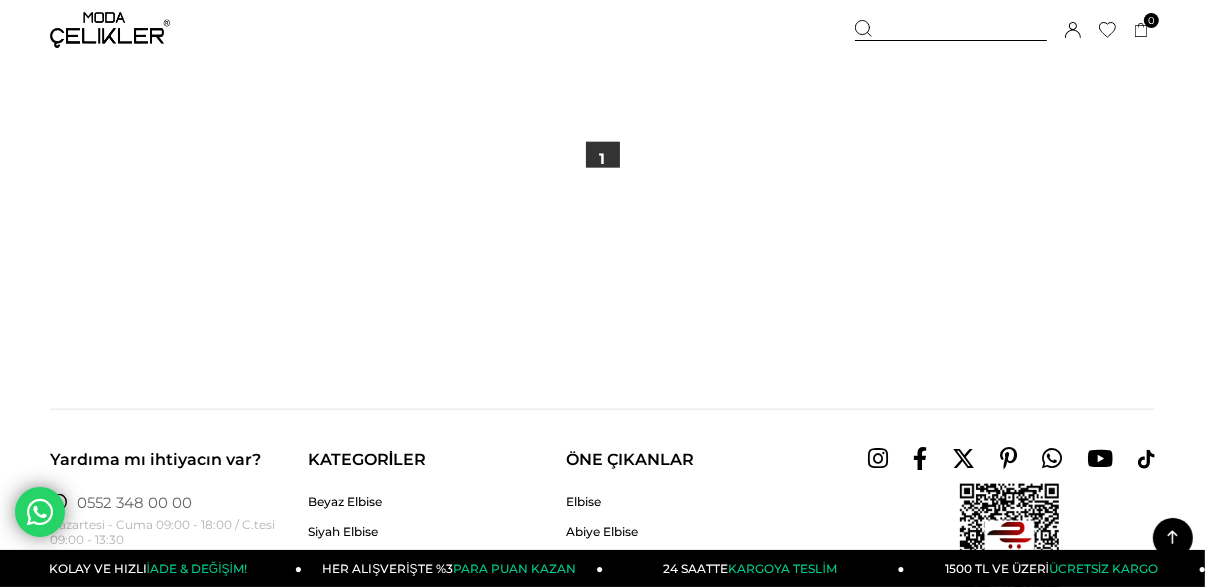click on "Yardıma mı ihtiyacın var?
0552 348 00 00
Pazartesi - Cuma 09:00 - 18:00 / C.tesi 09:00 - 13:30
0850 242 1205
Pazartesi - Cuma 09:00 - 18:30 / C.tesi 09:00 - 13:30
KATEGORİLER
Beyaz Elbise
Siyah Elbise
Siyah Mezuniyet Elbisesi
Beyaz Abiye Elbise
Beyaz Mezuniyet Elbisesi
Bordo Elbise
Kırmızı Elbise
Kırmızı Mezuniyet Elbisesi
Pembe Elbise
ÖNE ÇIKANLAR
Elbise
Abiye Elbise
Midi Boy Elbise
Askılı Elbise
Uzun Elbise
Balon Kol Elbise
Çiçekli Elbise
Yırtmaçlı Elbise
MÜŞTERİ
Hesabım
Siparişlerim
Sepetim
Favorilerim
Para Puan
MODA ÇELİKLER HAKKINDA
Biz Kimiz
İletişim
İade ve Değişim Koşulları
Sık Sorulan Sorular
Gizlilik ve Güvenlik
Mesafeli Satış Sözleşmesi
Mağazalarımız
Blog
Site Haritası" at bounding box center [437, 741] 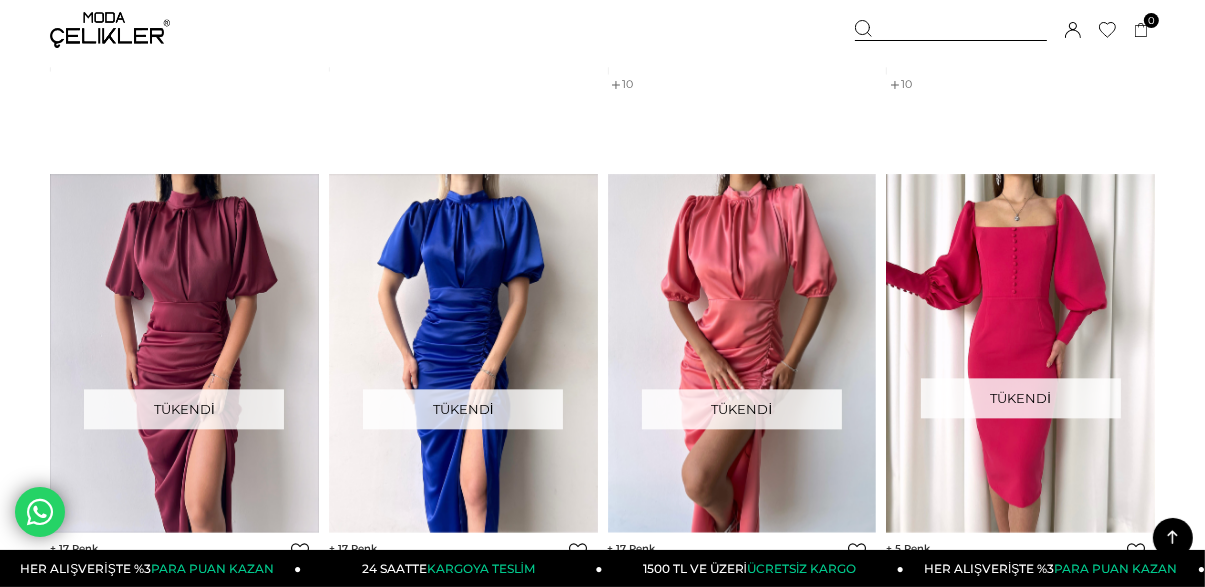 scroll, scrollTop: 3898, scrollLeft: 0, axis: vertical 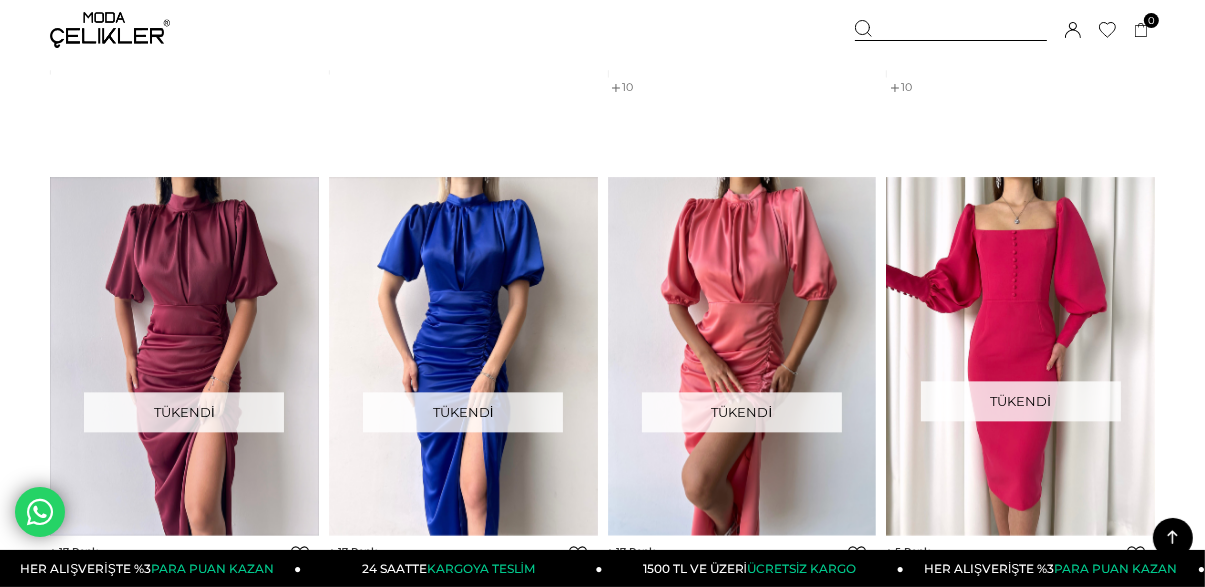 click at bounding box center (463, 356) 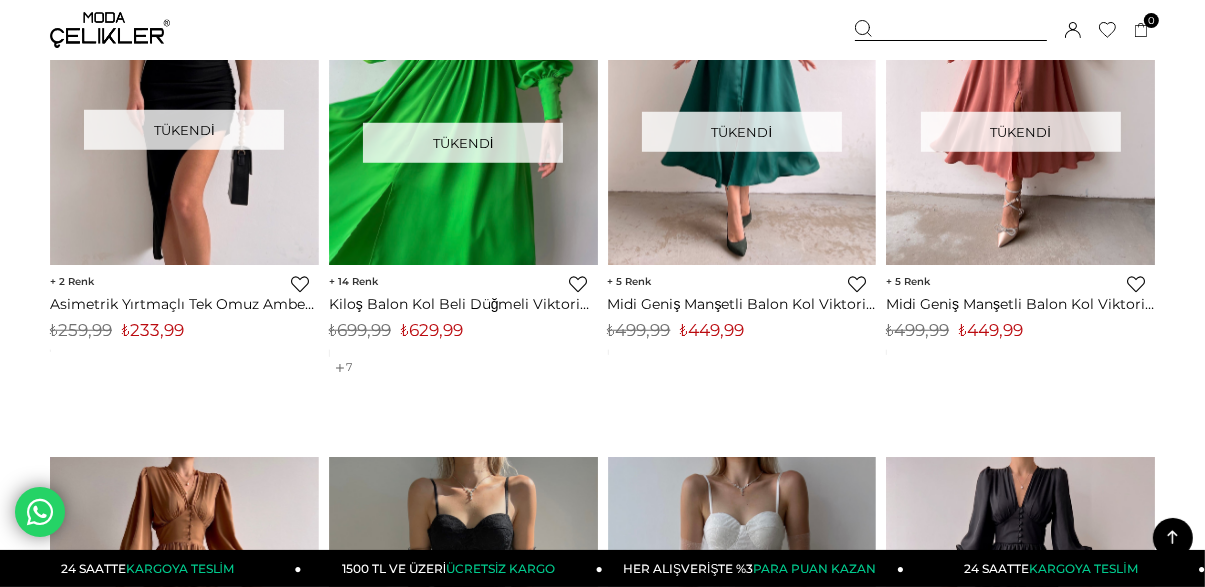 scroll, scrollTop: 3875, scrollLeft: 0, axis: vertical 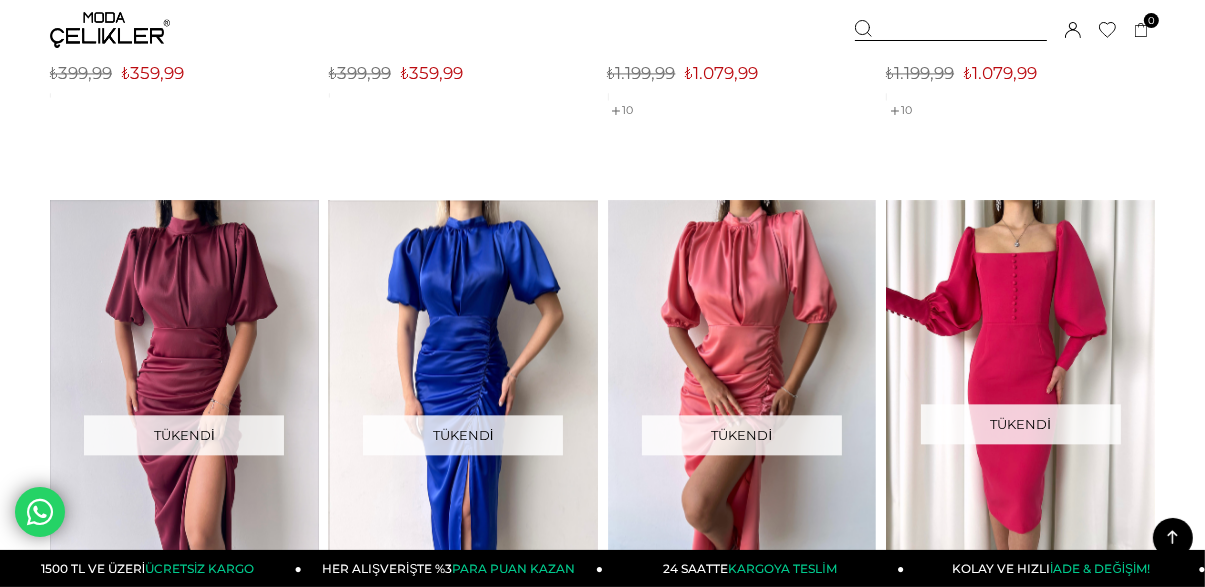 click at bounding box center (464, 379) 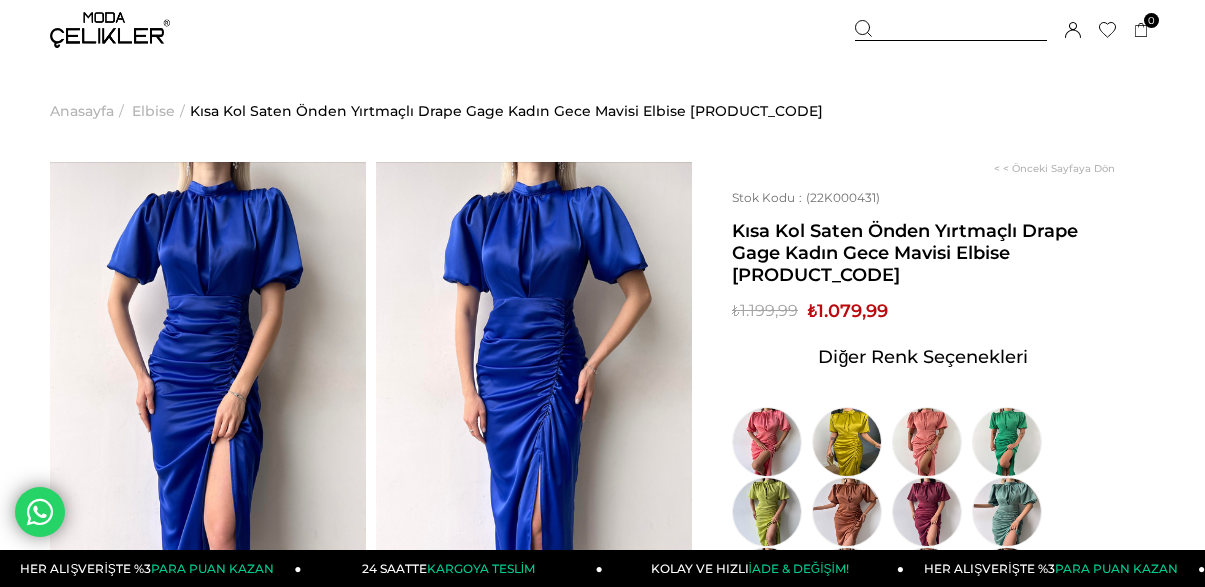 scroll, scrollTop: 0, scrollLeft: 0, axis: both 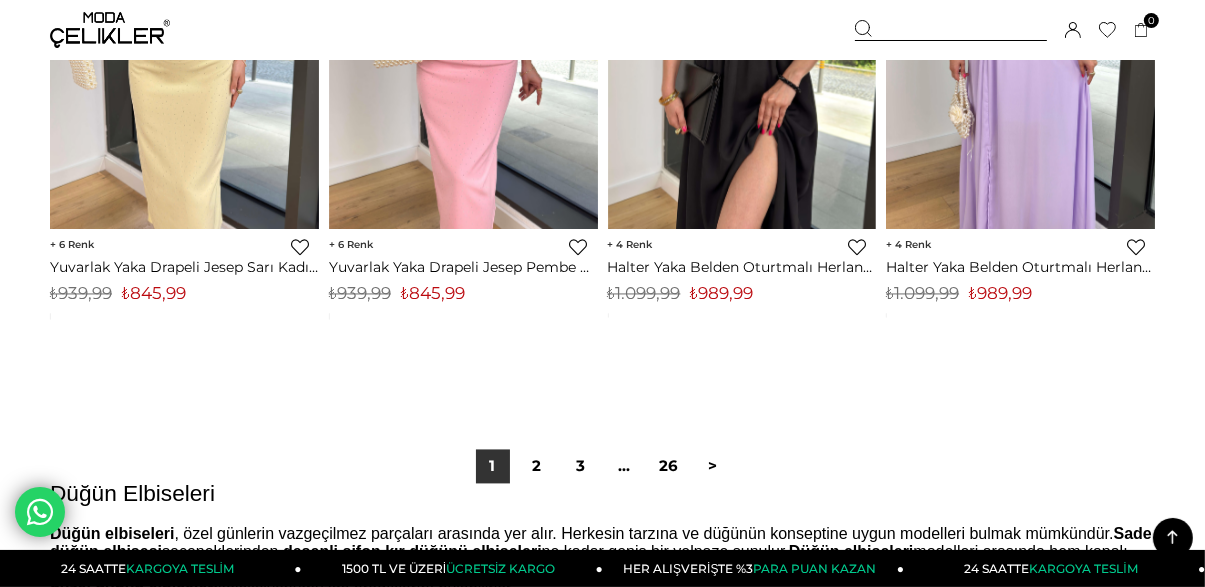 click on "2" at bounding box center (537, 466) 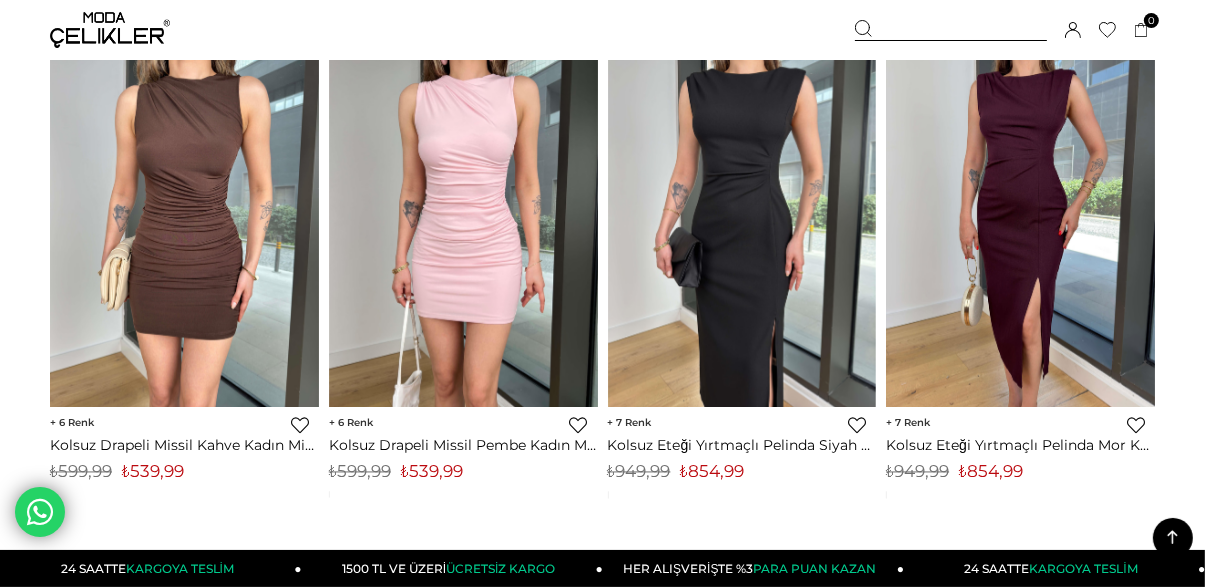 scroll, scrollTop: 10253, scrollLeft: 0, axis: vertical 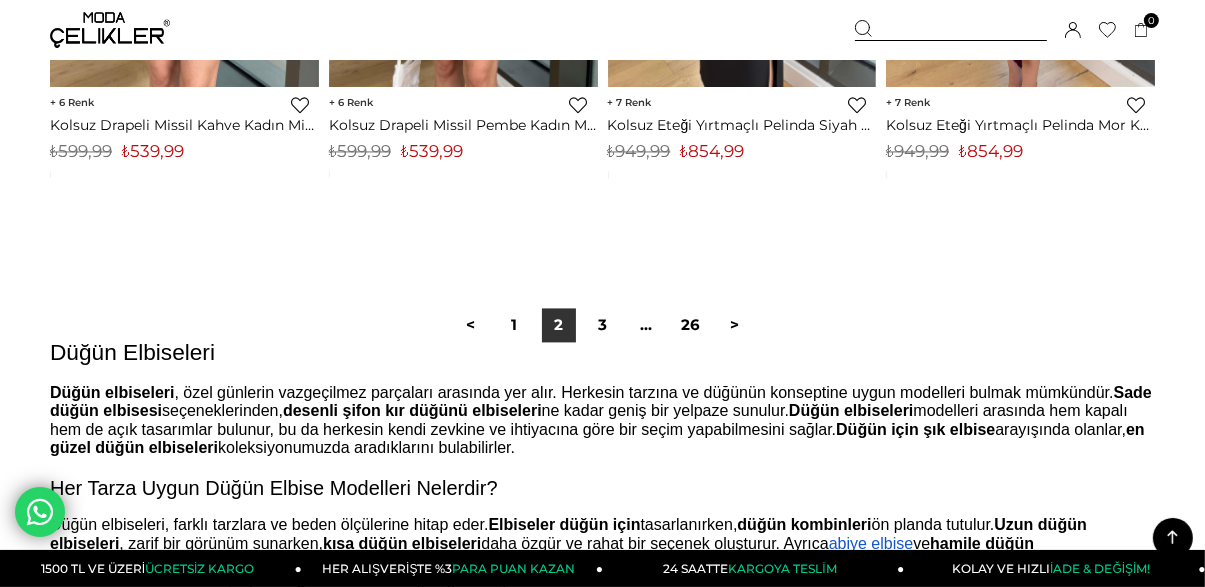 click on "3" at bounding box center (603, 325) 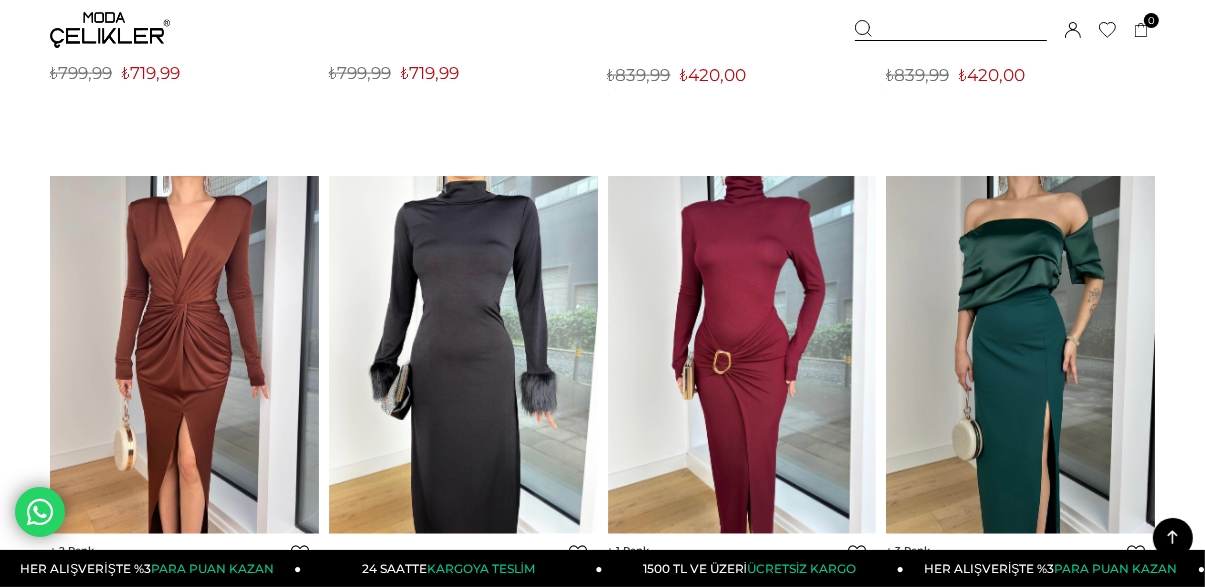 scroll, scrollTop: 9574, scrollLeft: 0, axis: vertical 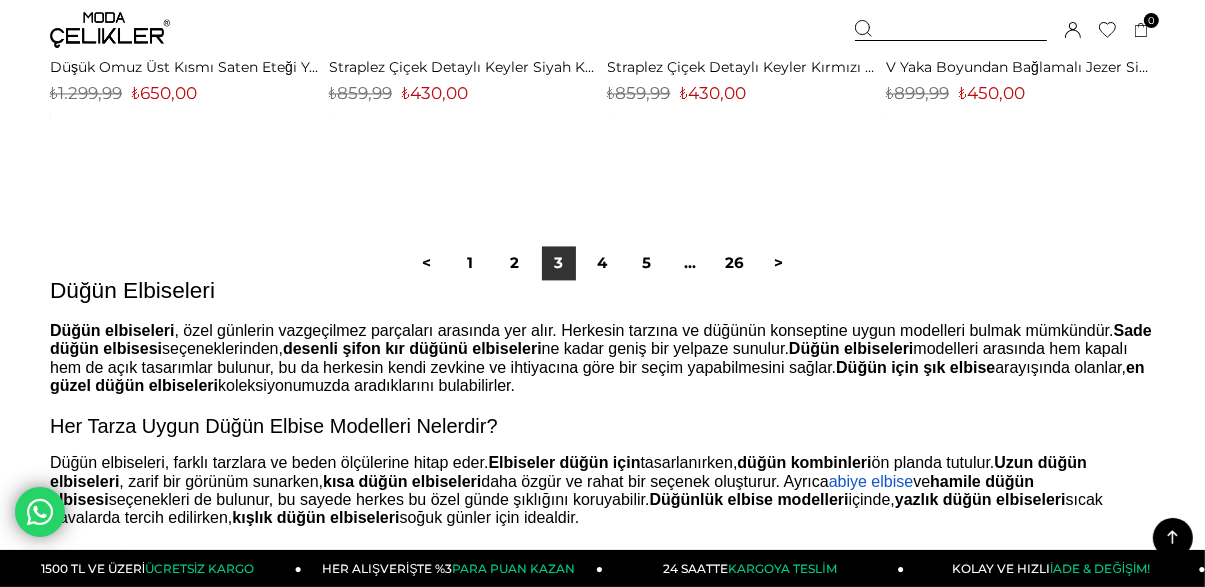 click on "4" at bounding box center (603, 263) 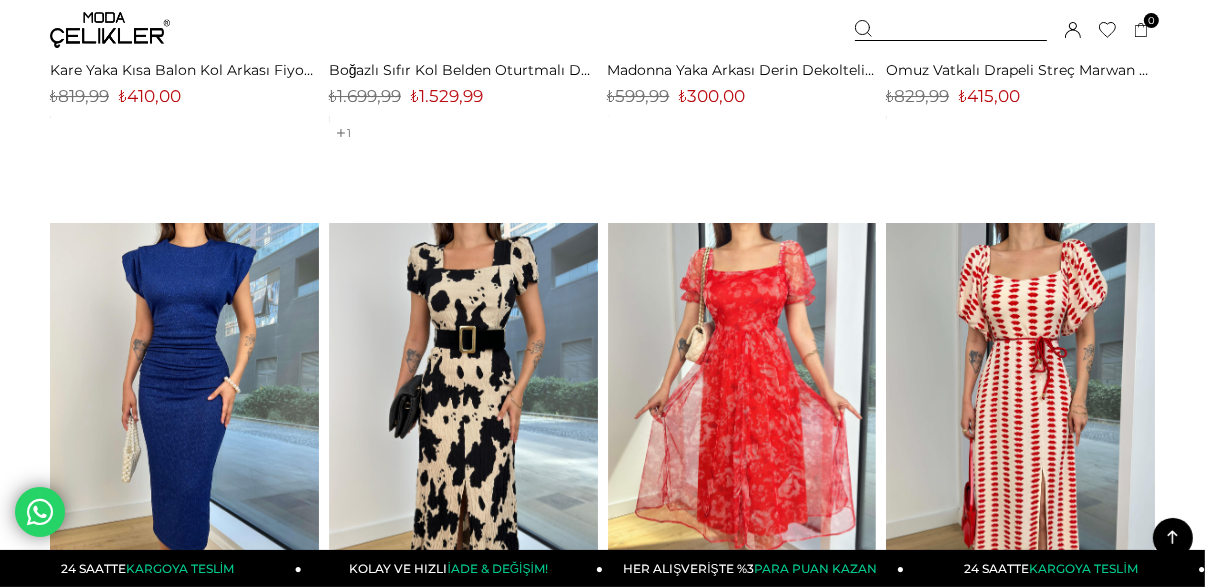 scroll, scrollTop: 6906, scrollLeft: 0, axis: vertical 